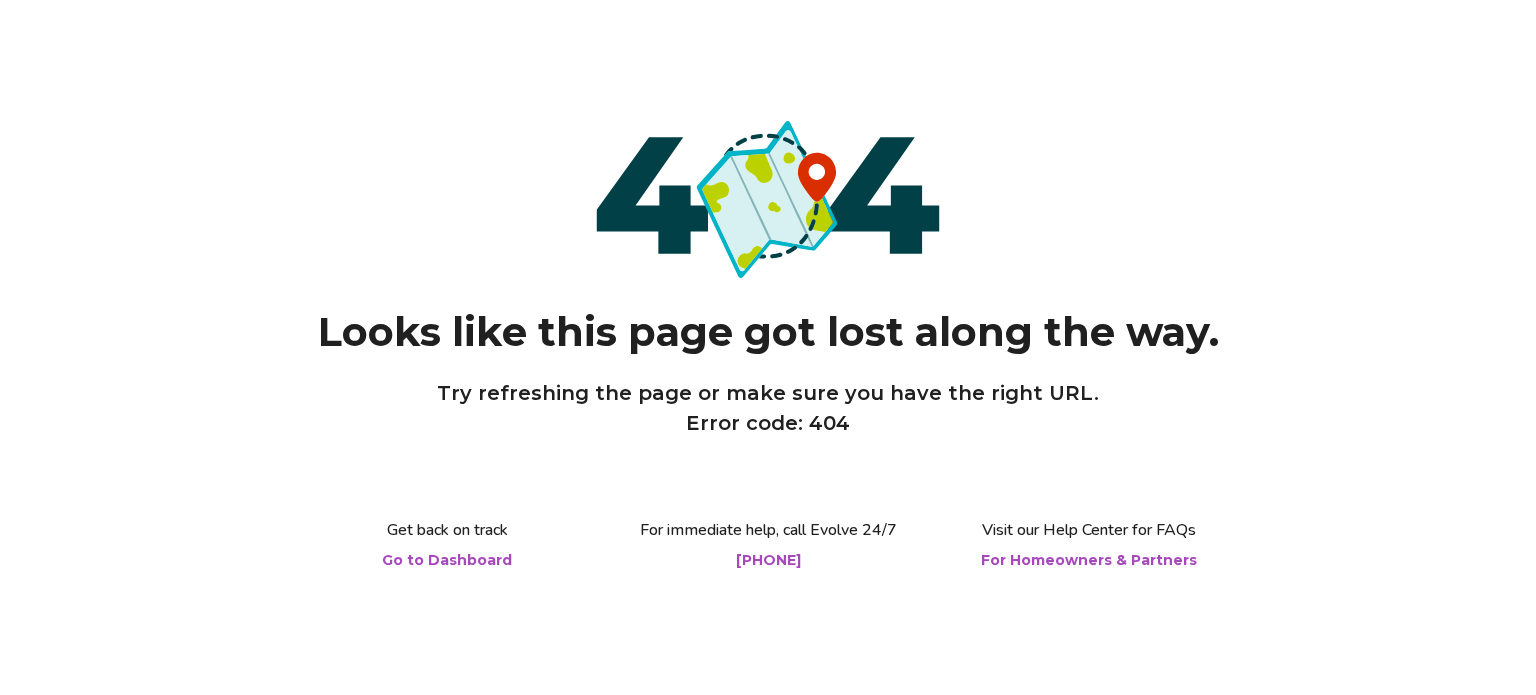 scroll, scrollTop: 0, scrollLeft: 0, axis: both 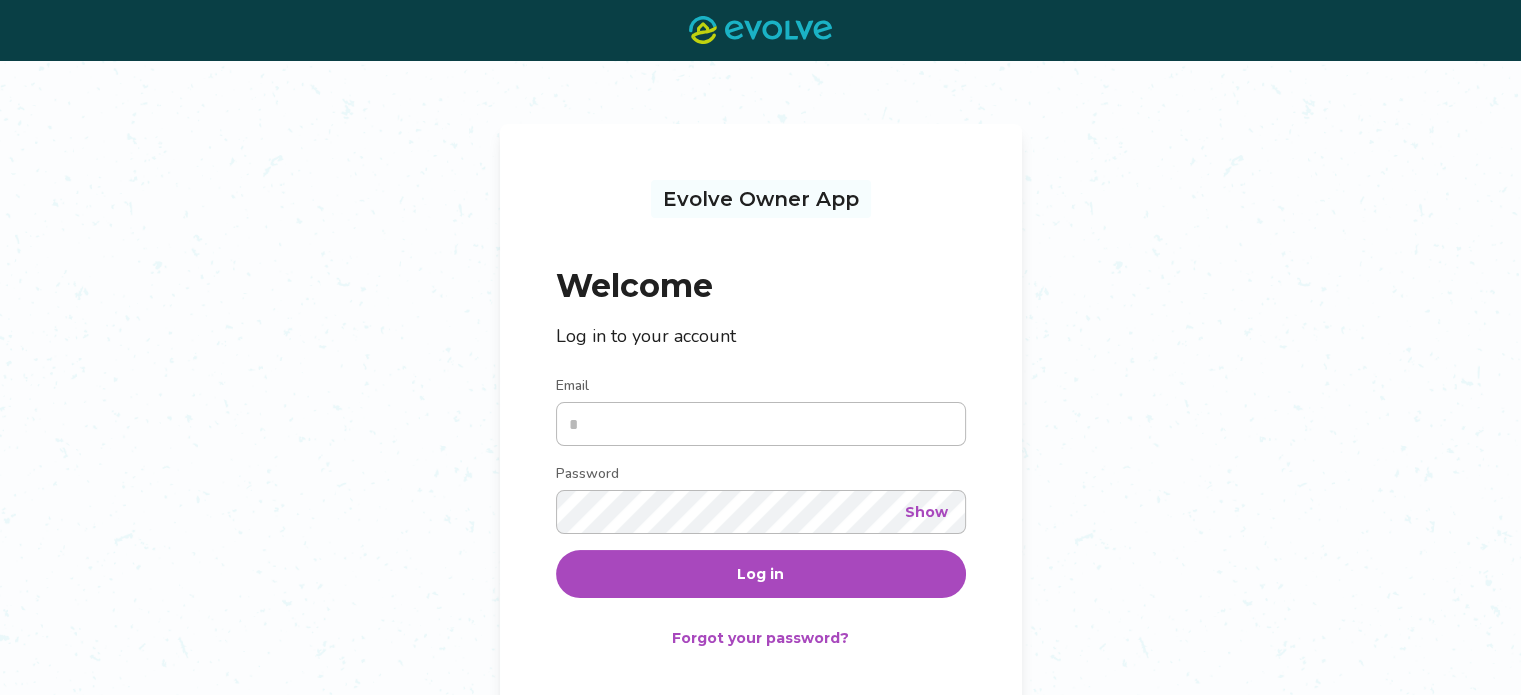 type on "**********" 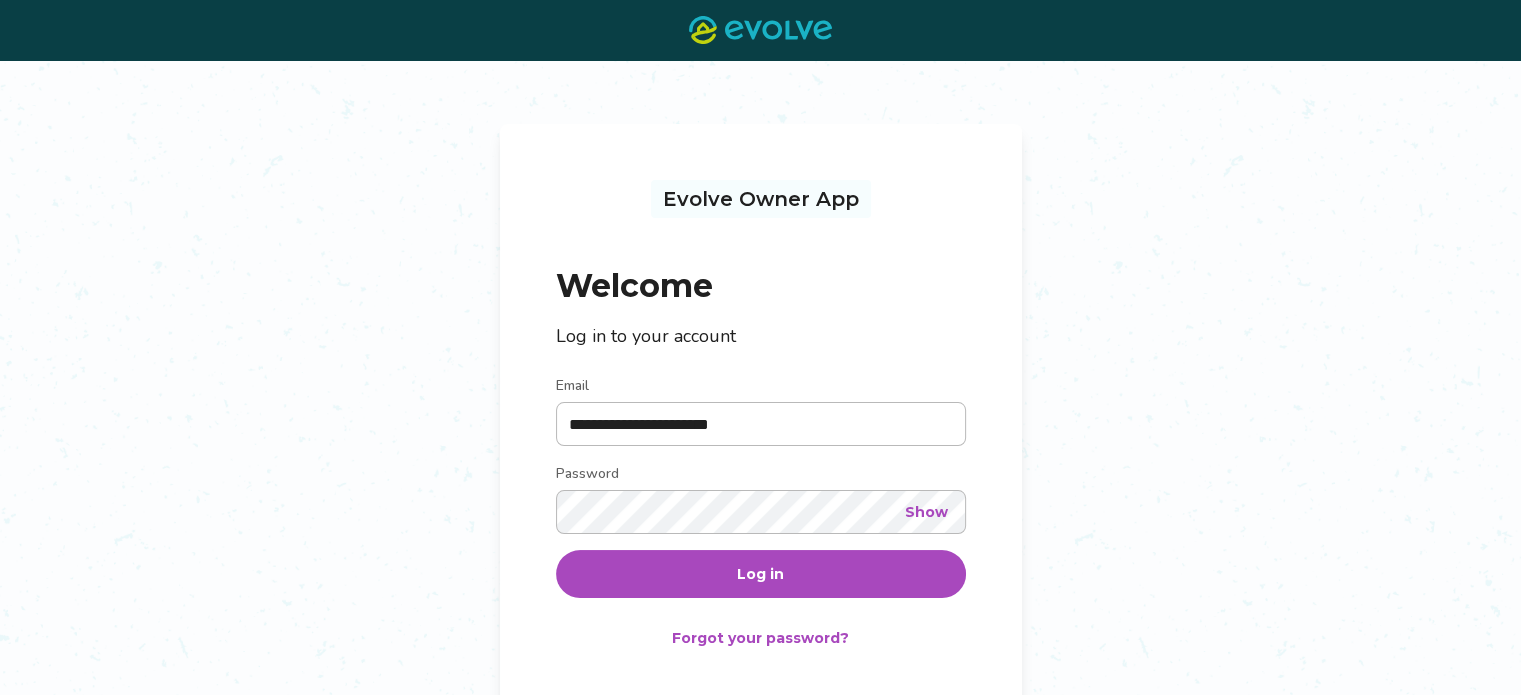 click on "Log in" at bounding box center [761, 574] 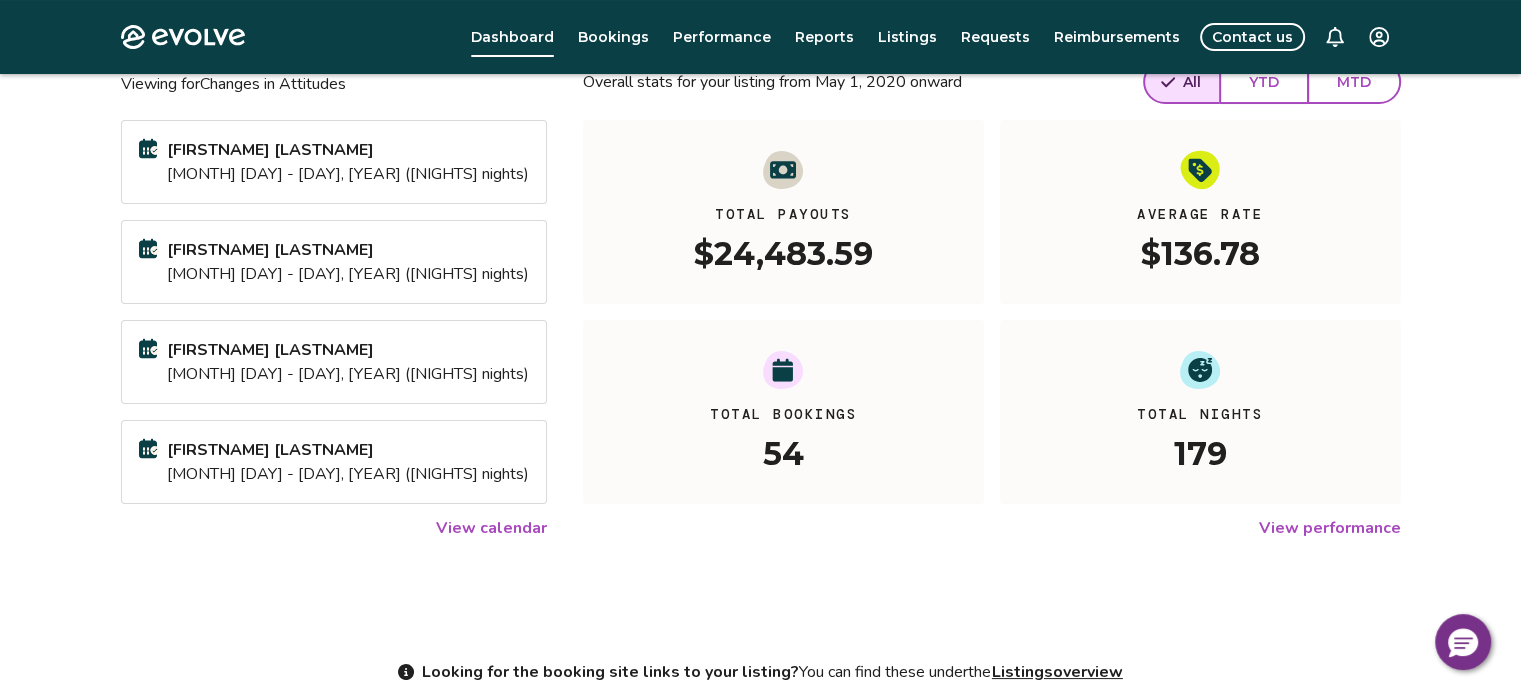 scroll, scrollTop: 184, scrollLeft: 0, axis: vertical 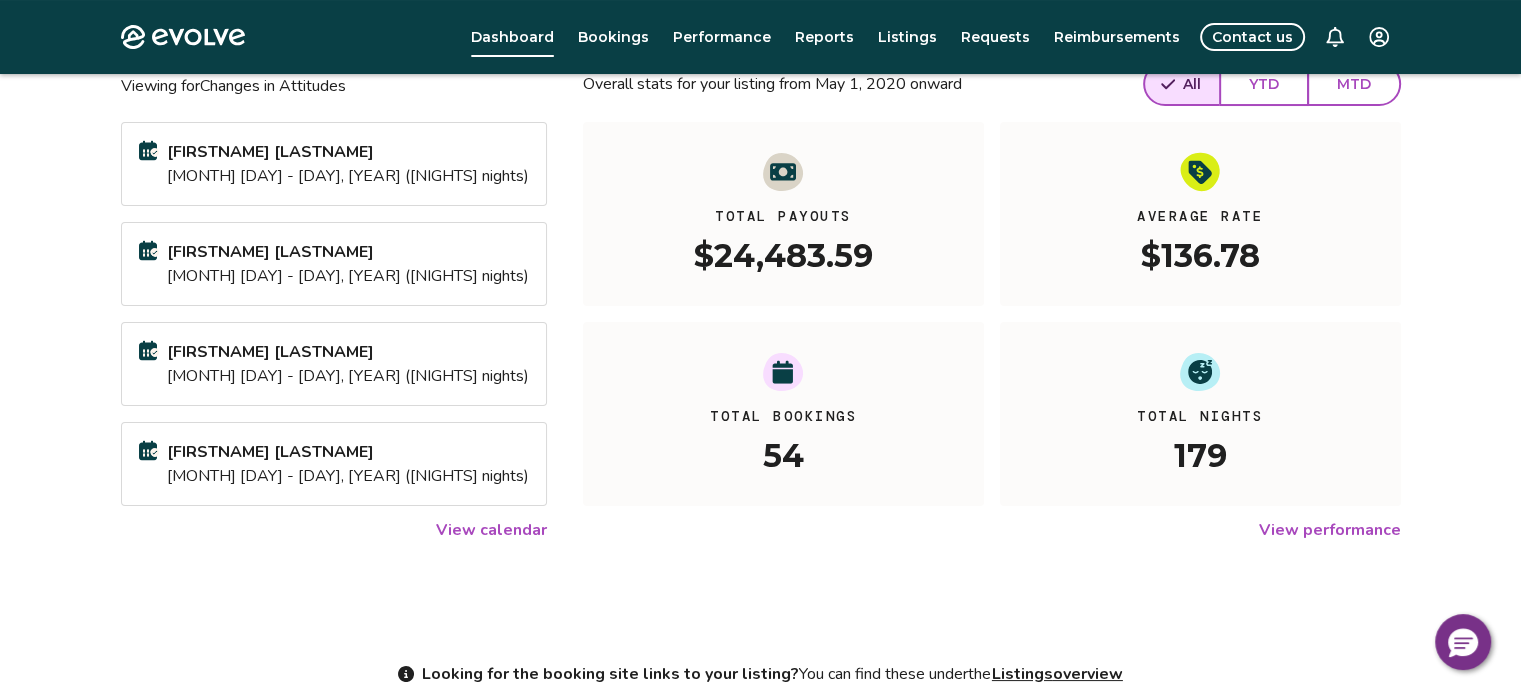 click on "Total Nights 179" at bounding box center [1200, 414] 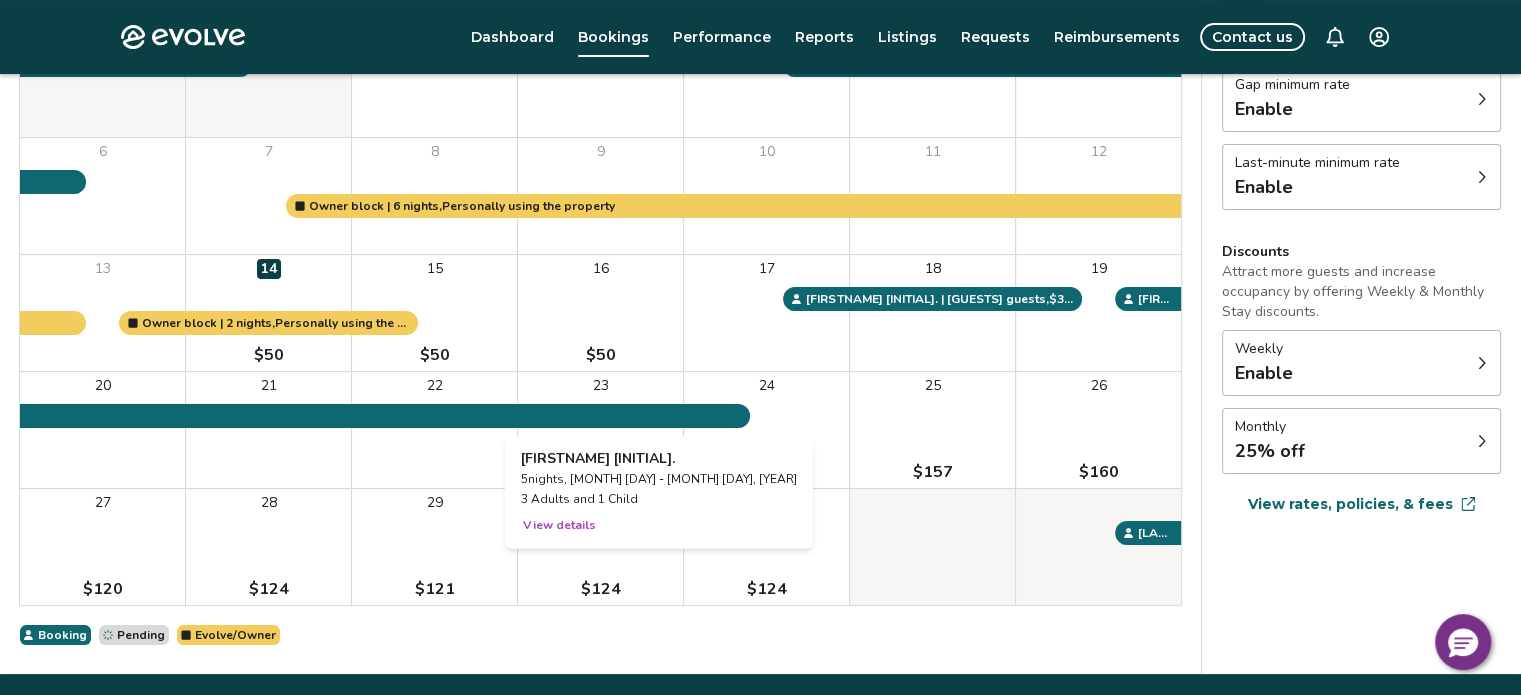 scroll, scrollTop: 320, scrollLeft: 0, axis: vertical 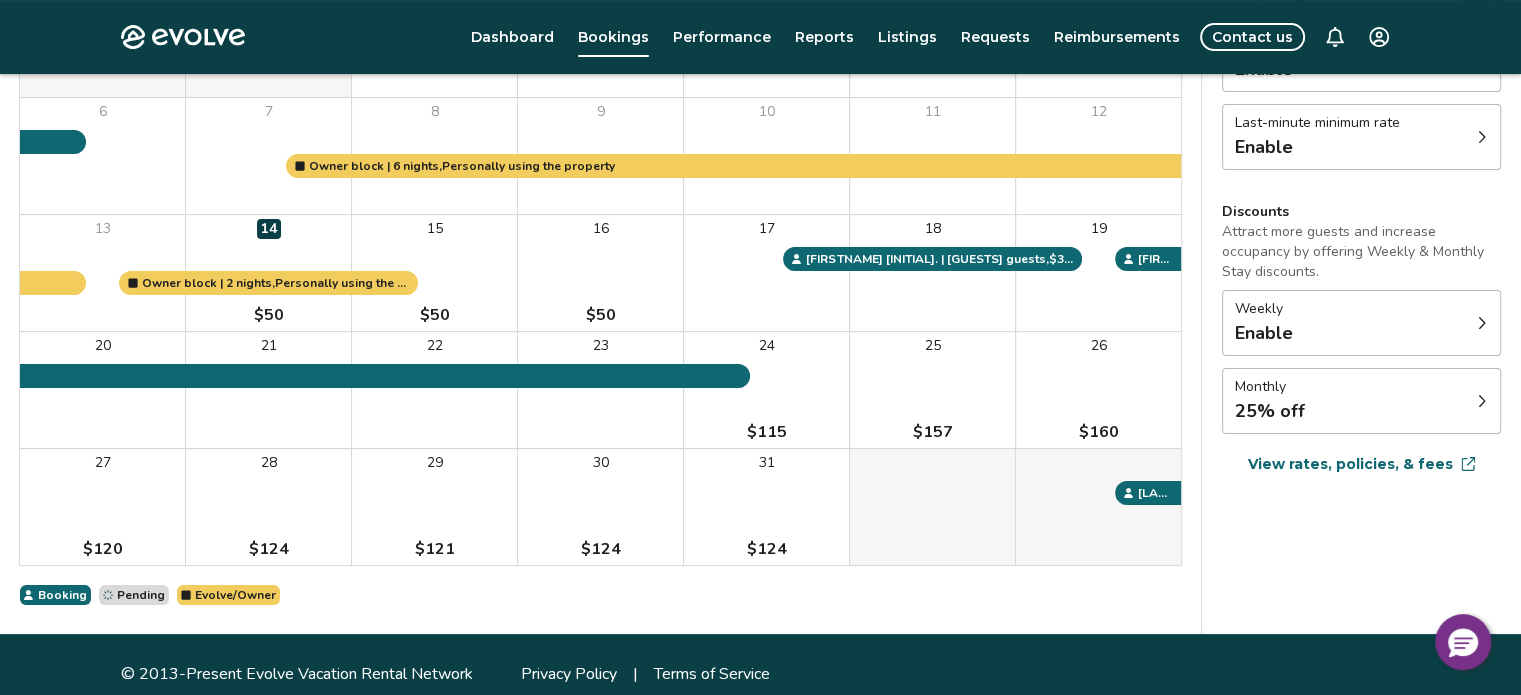 click on "[MONTH] [YEAR]  | Views Month Week [MONTH] [YEAR] Today Settings Changes in Attitudes [MONTH] [YEAR] Sun Mon Tue Wed Thu Fri Sat [MONTH] 1 2 3 4 5 6 7 8 9 10 11 12 13 14 $50 15 $50 16 $50 17 18 19 20 21 22 23 24 $115 25 $157 26 $160 27 $120 28 $124 29 $121 30 $124 31 $124 Owner block | [NIGHTS] nights,  Personally using the property Owner block | [NIGHTS] nights,  Personally using the property [LASTNAME] [INITIAL]. | [GUESTS] guests ,  $[PRICE] [LASTNAME] [INITIAL]. | [GUESTS] guests ,  $[PRICE] [LASTNAME] [INITIAL]. | [GUESTS] guests ,  $[PRICE] [LASTNAME] [INITIAL]. | [GUESTS] guests ,  $[PRICE] [LASTNAME] [INITIAL]. | [GUESTS] guests ,  $[PRICE] Booking Pending Evolve/Owner" at bounding box center [600, 248] 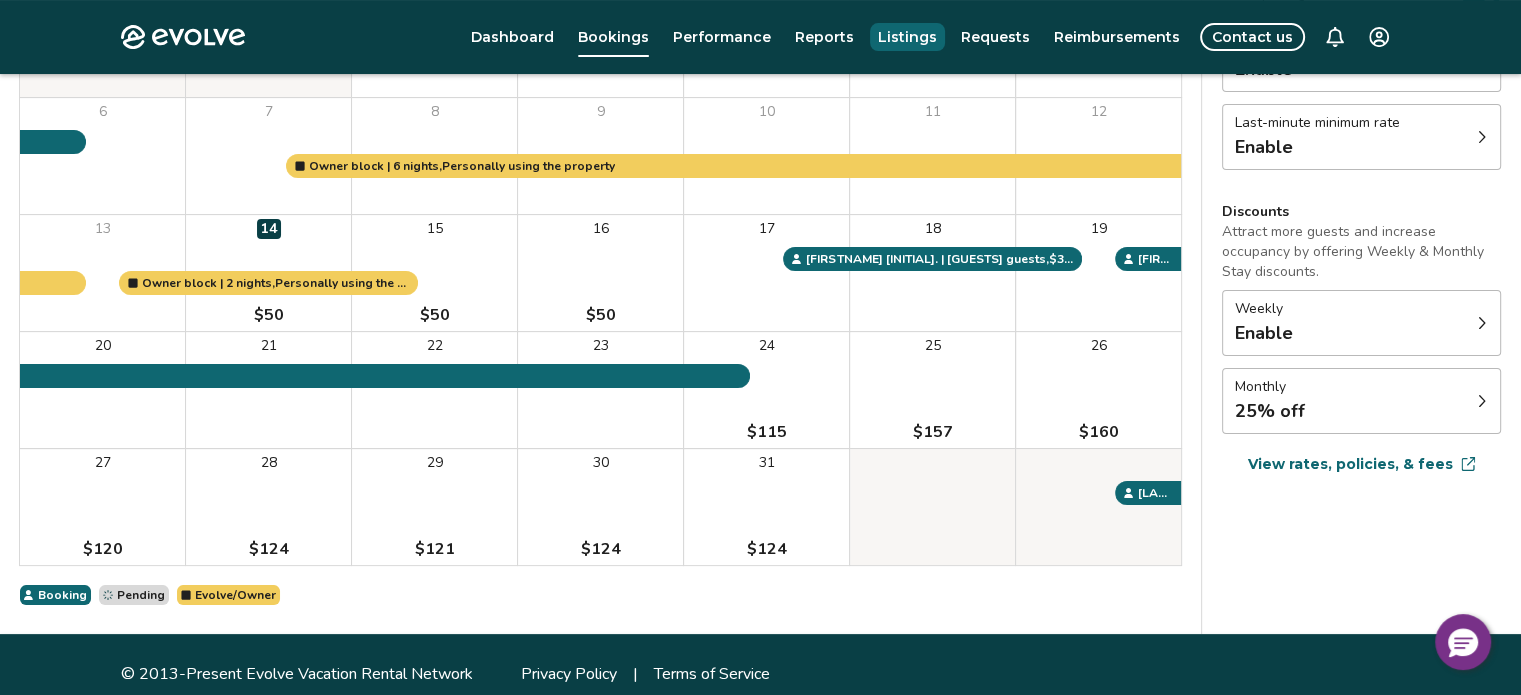 click on "Listings" at bounding box center (907, 37) 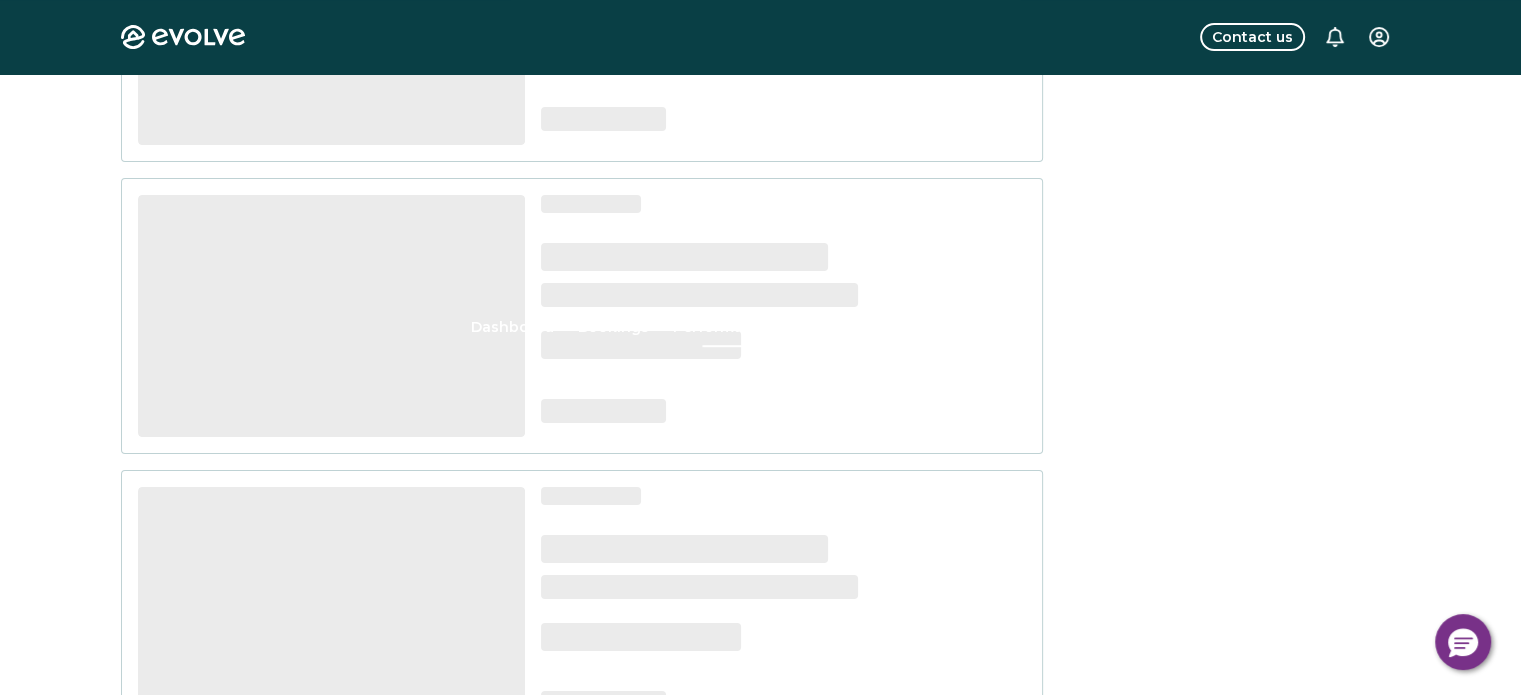 scroll, scrollTop: 0, scrollLeft: 0, axis: both 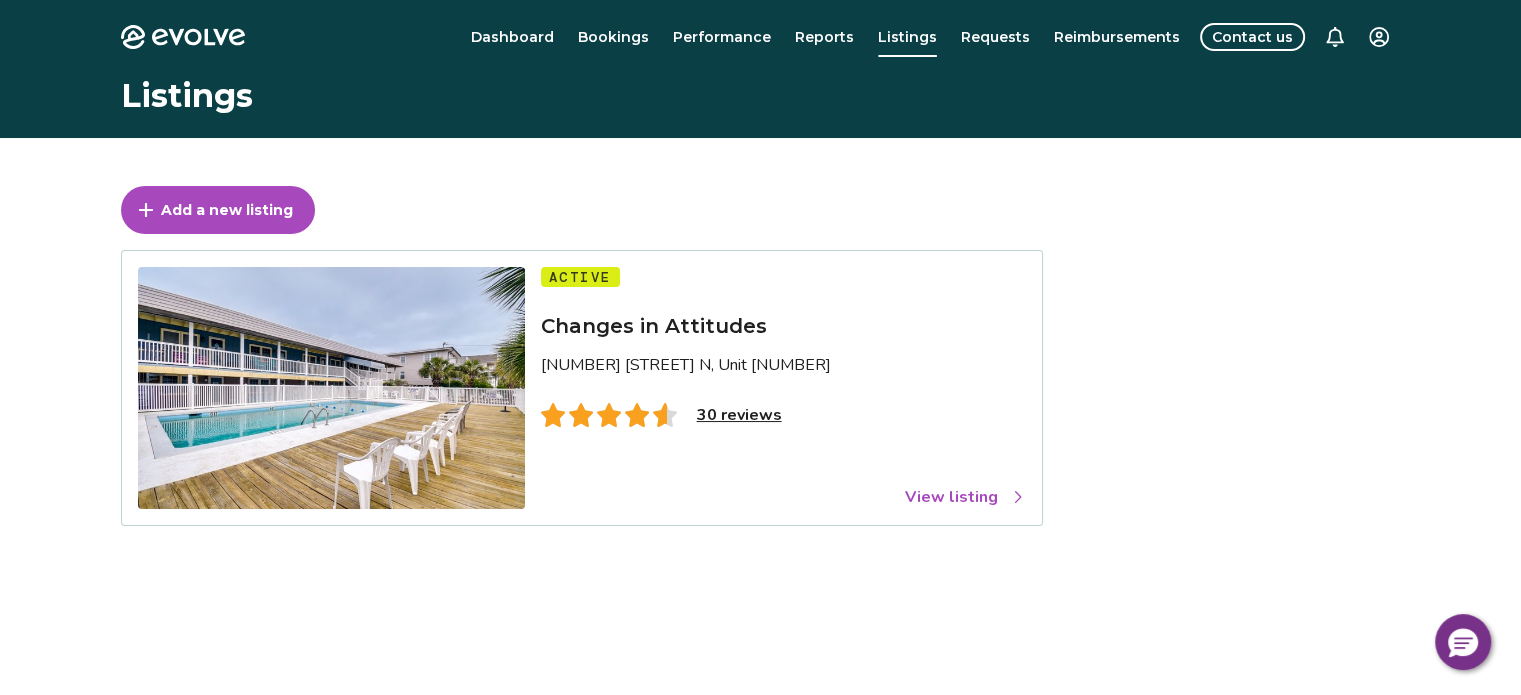 click on "30 reviews" at bounding box center [739, 415] 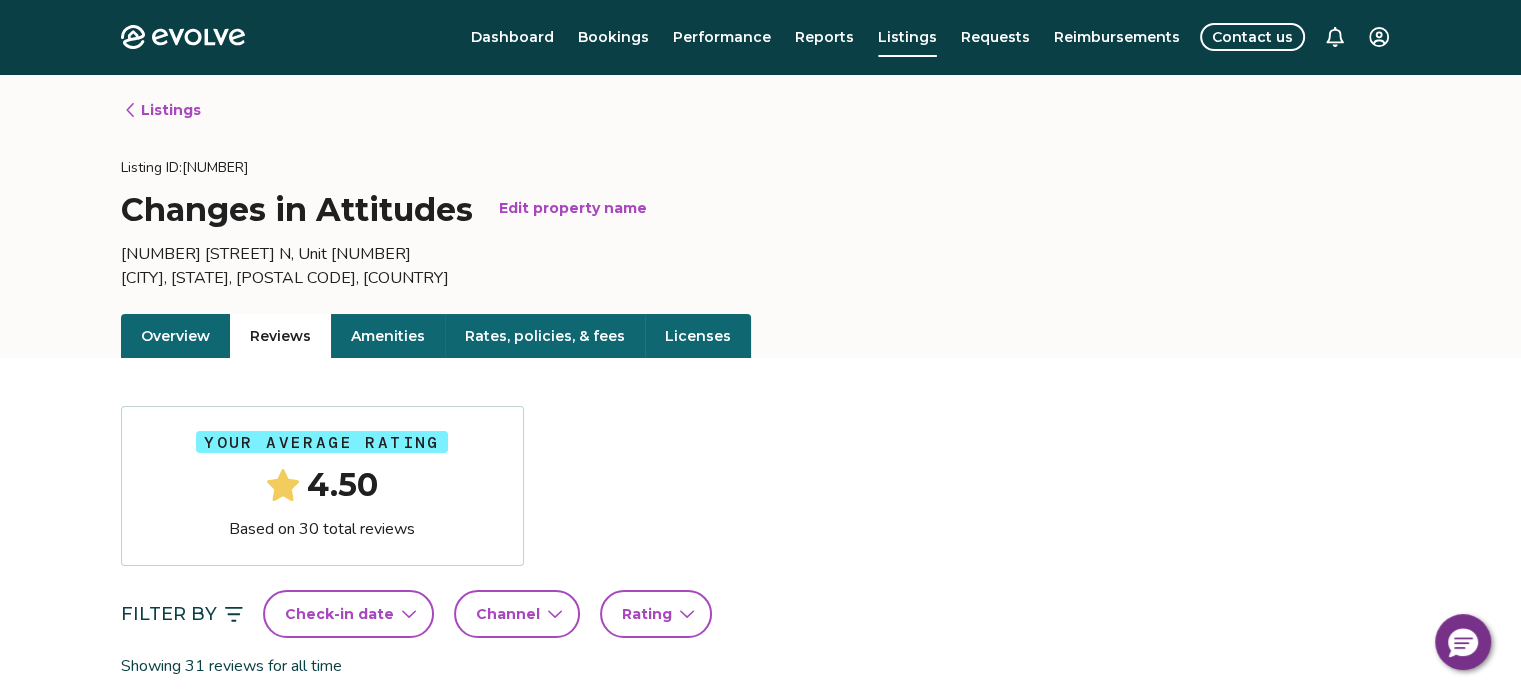 scroll, scrollTop: 608, scrollLeft: 0, axis: vertical 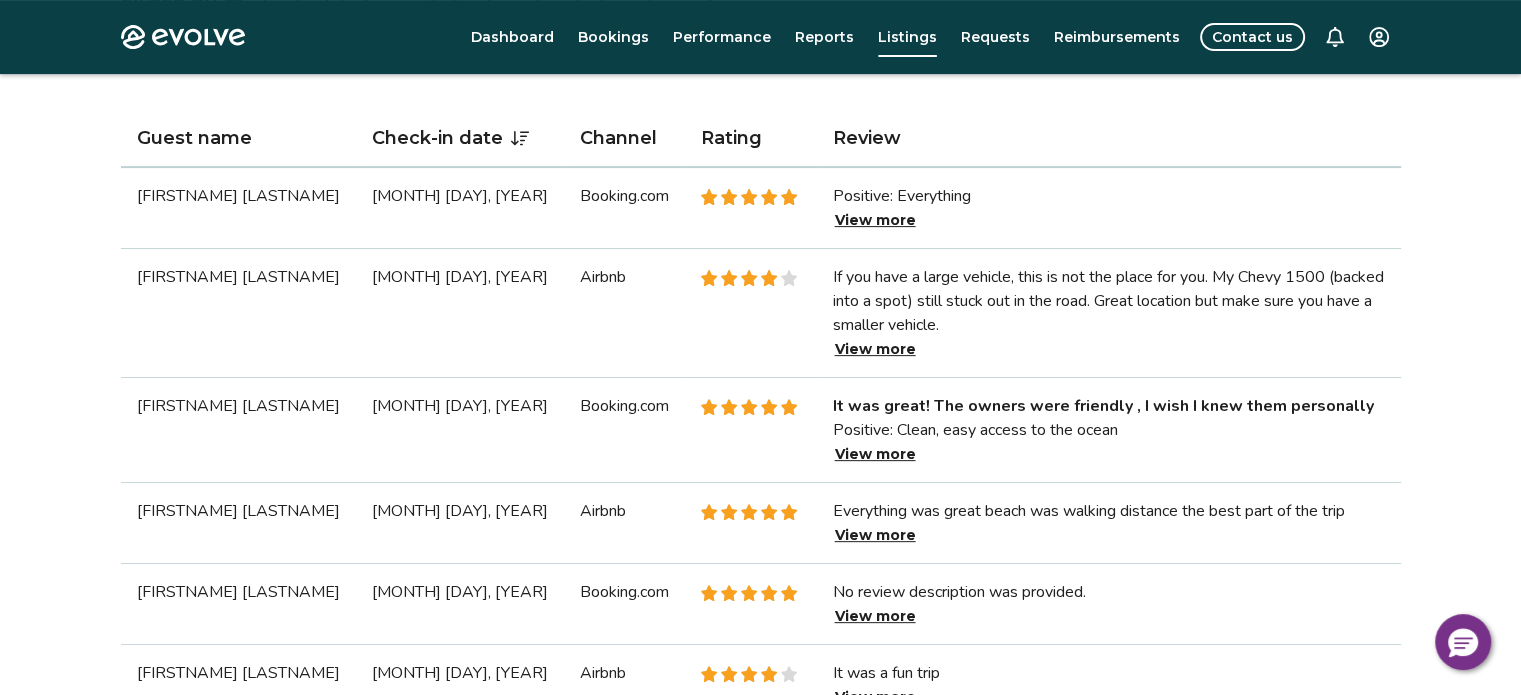 click on "Positive: Clean, easy access to the ocean" at bounding box center [1109, 430] 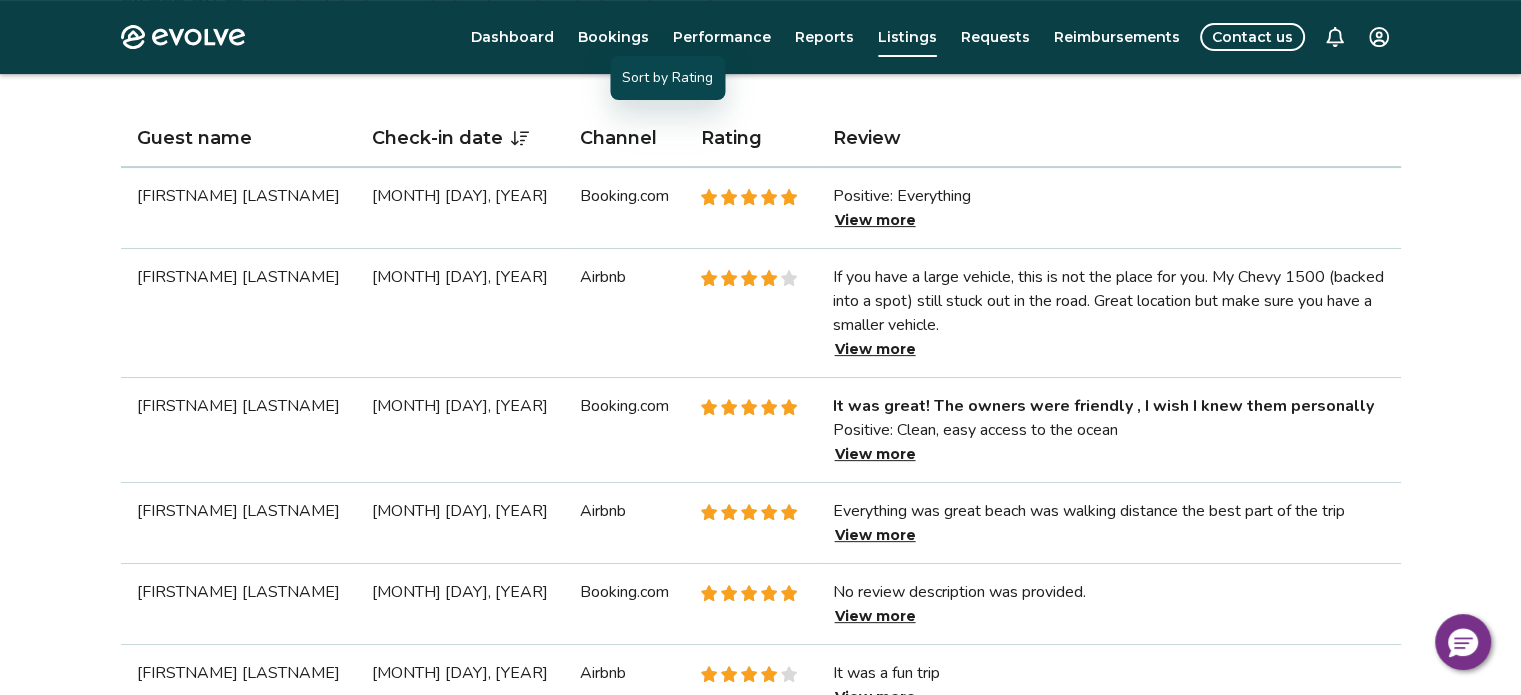click on "Rating" at bounding box center [751, 139] 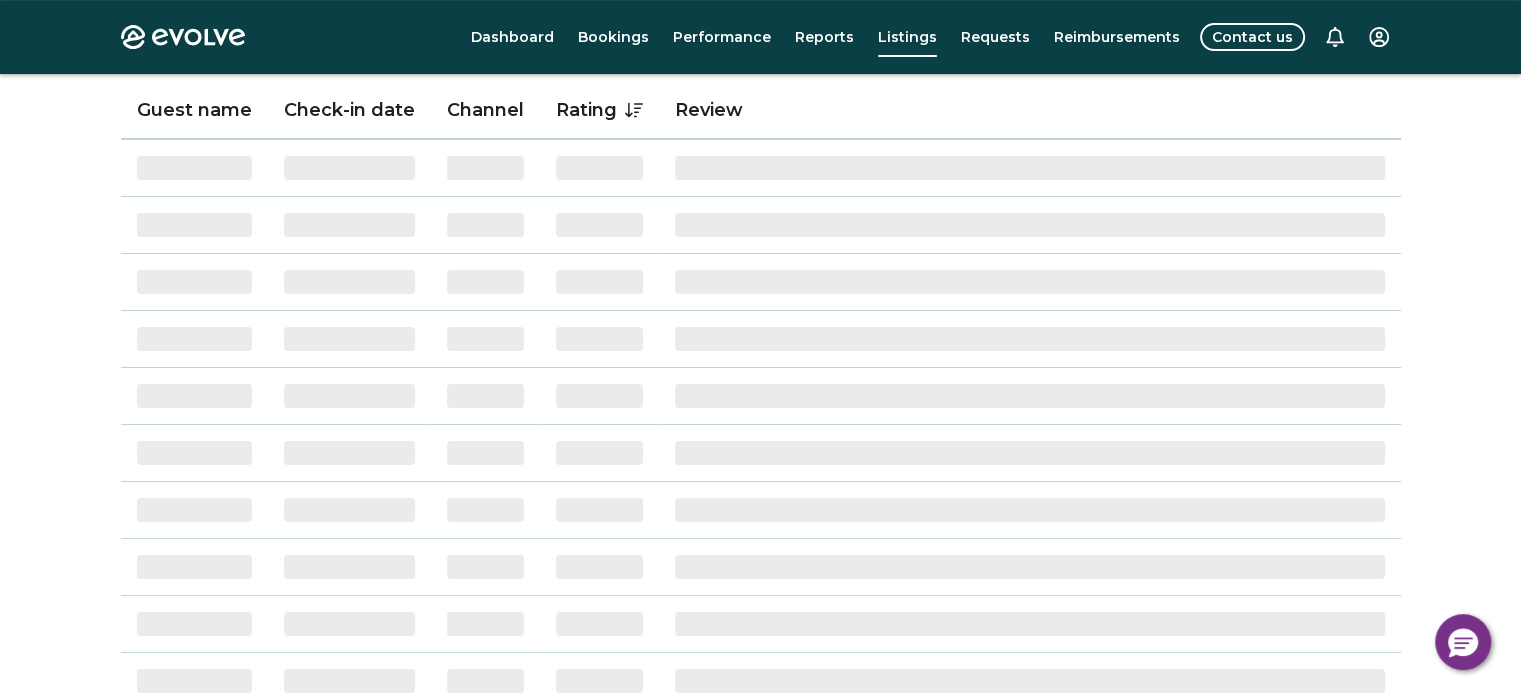 scroll, scrollTop: 604, scrollLeft: 0, axis: vertical 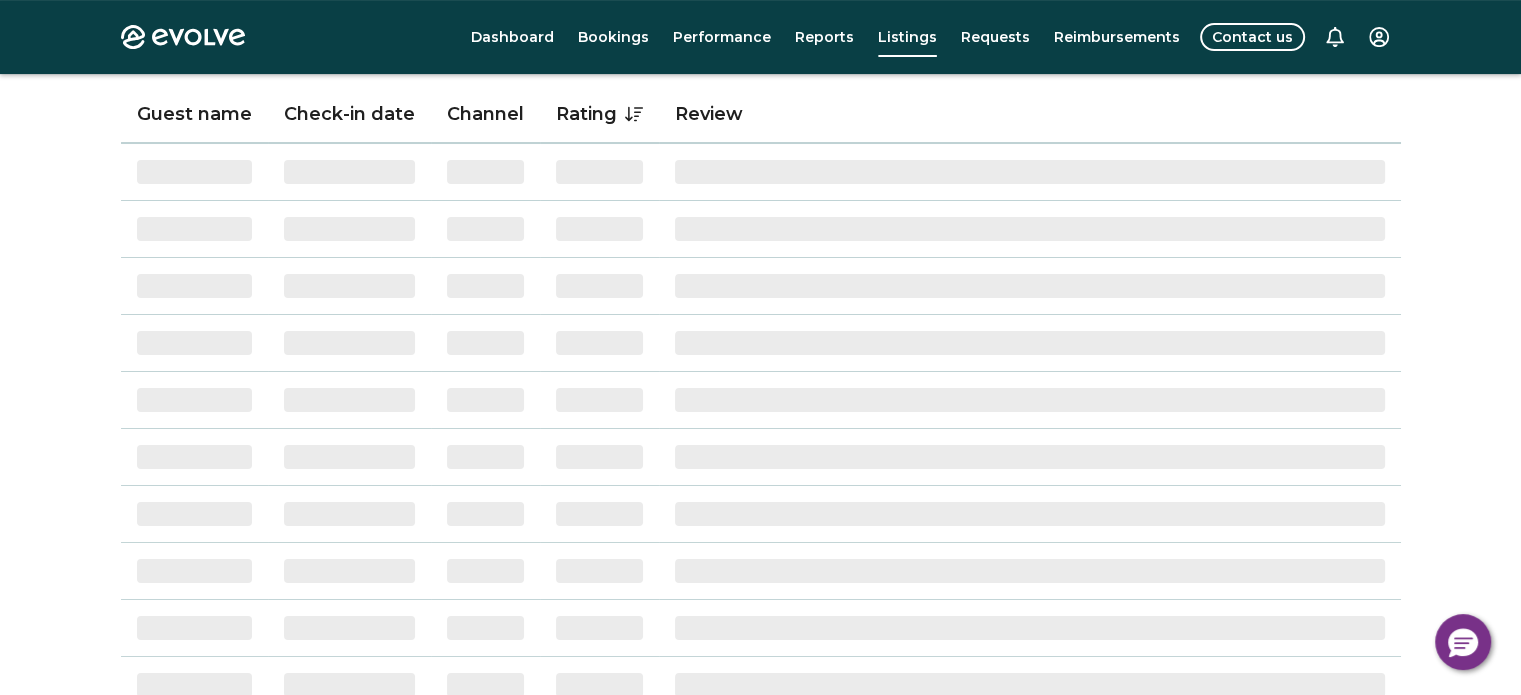 click on "Dashboard Bookings Performance Reports Listings Requests Reimbursements Contact us" at bounding box center (835, 37) 